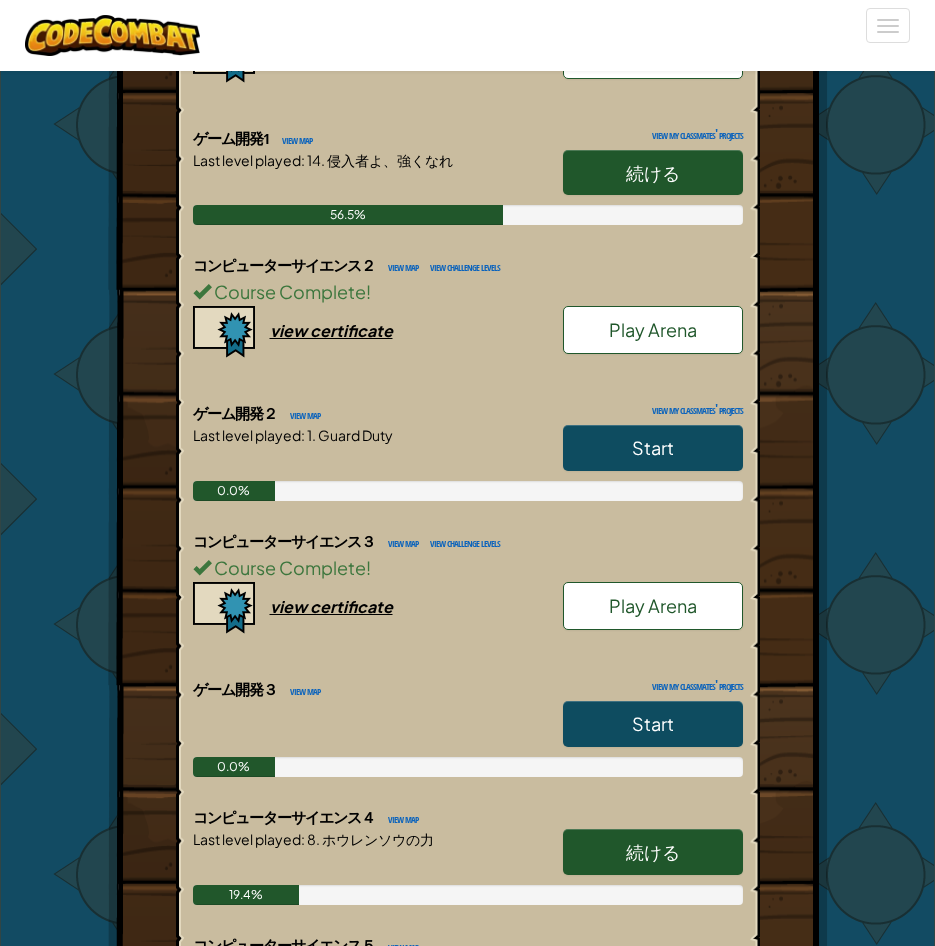 scroll, scrollTop: 600, scrollLeft: 0, axis: vertical 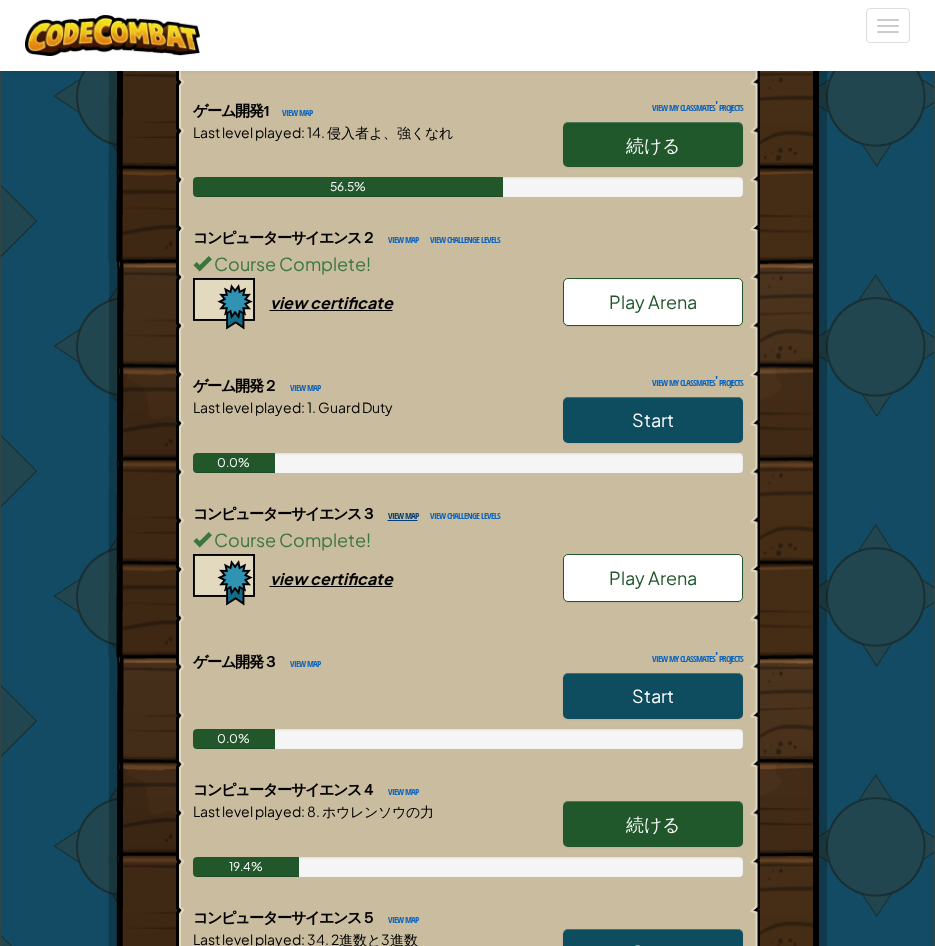 click on "view map" at bounding box center (398, 514) 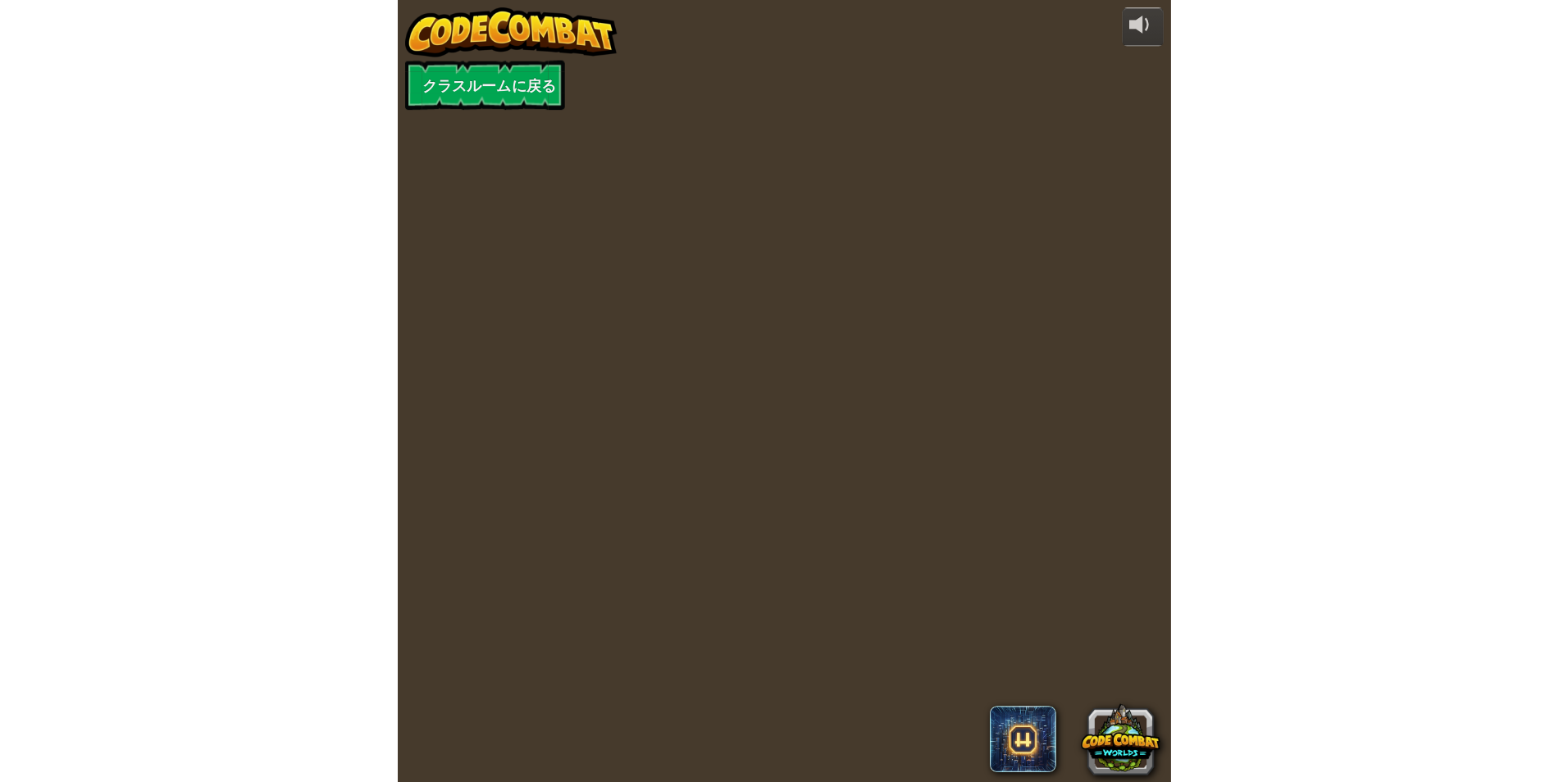 scroll, scrollTop: 0, scrollLeft: 0, axis: both 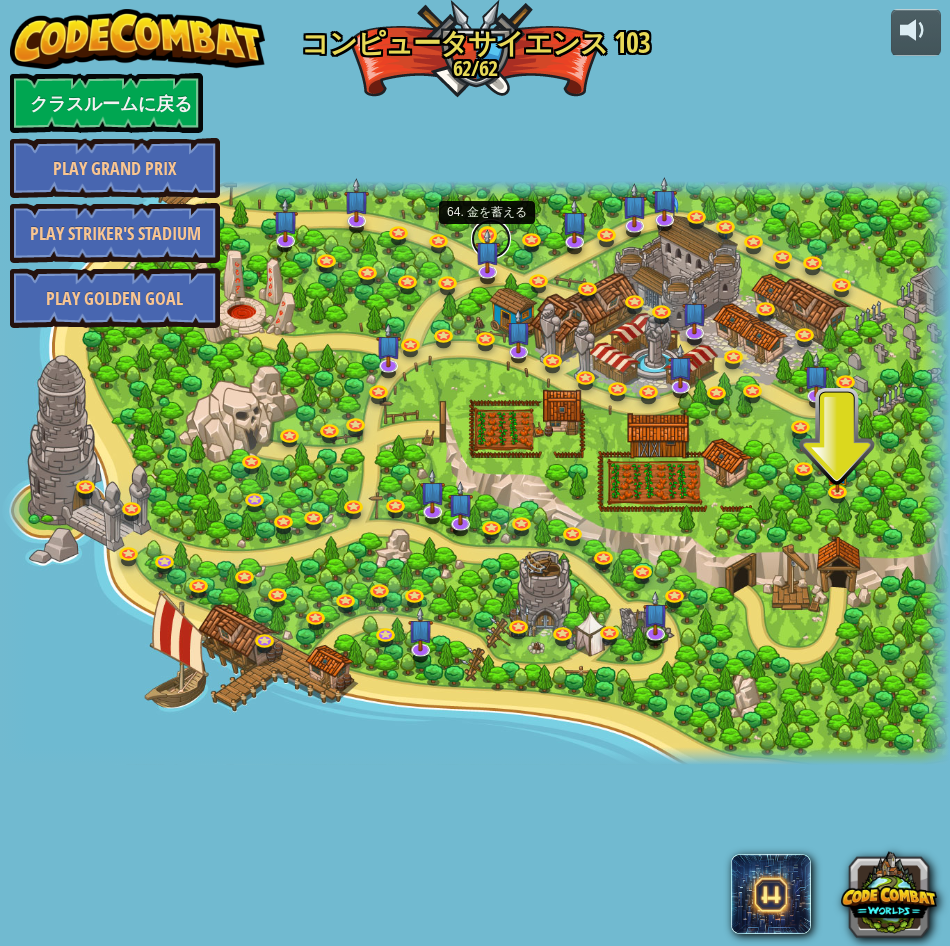 click at bounding box center (491, 239) 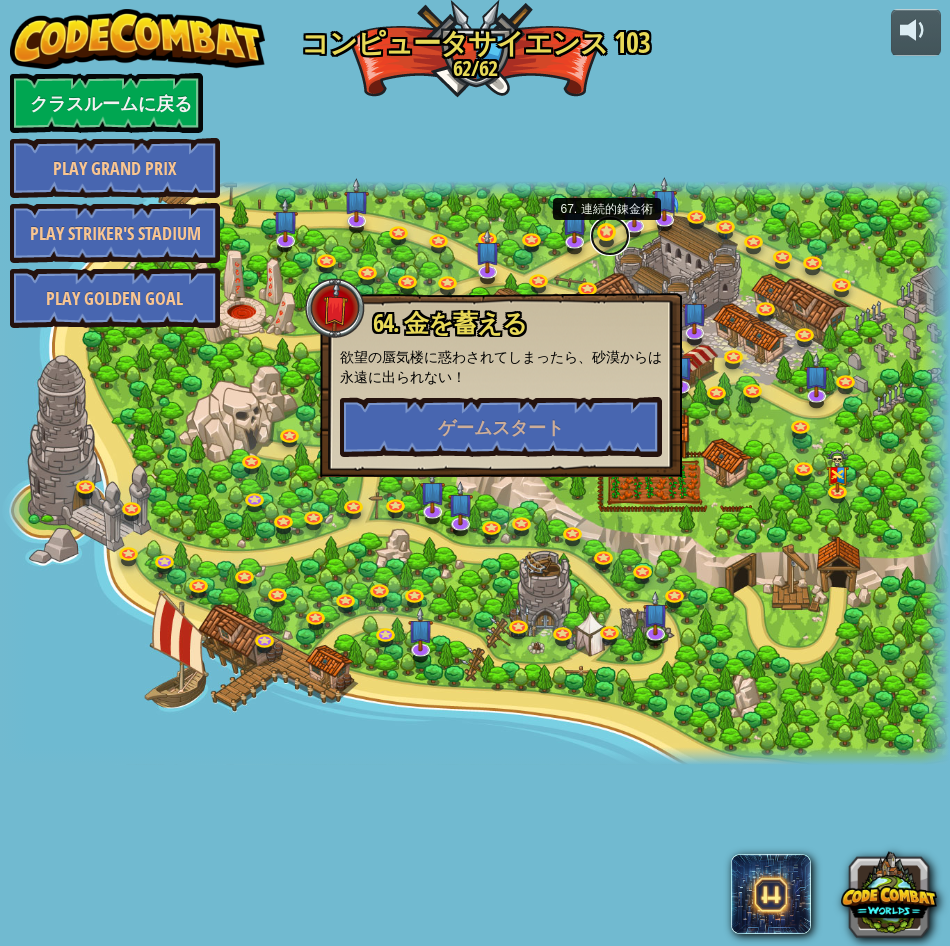 click at bounding box center (610, 236) 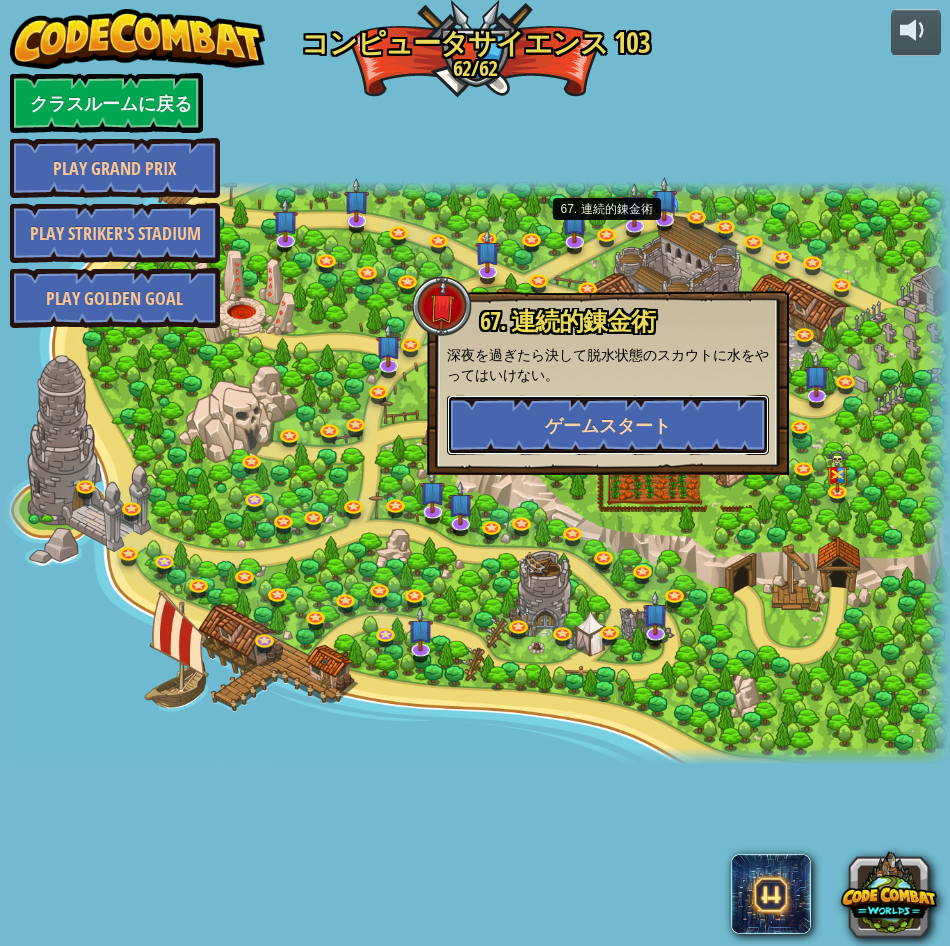 click on "ゲームスタート" at bounding box center [608, 425] 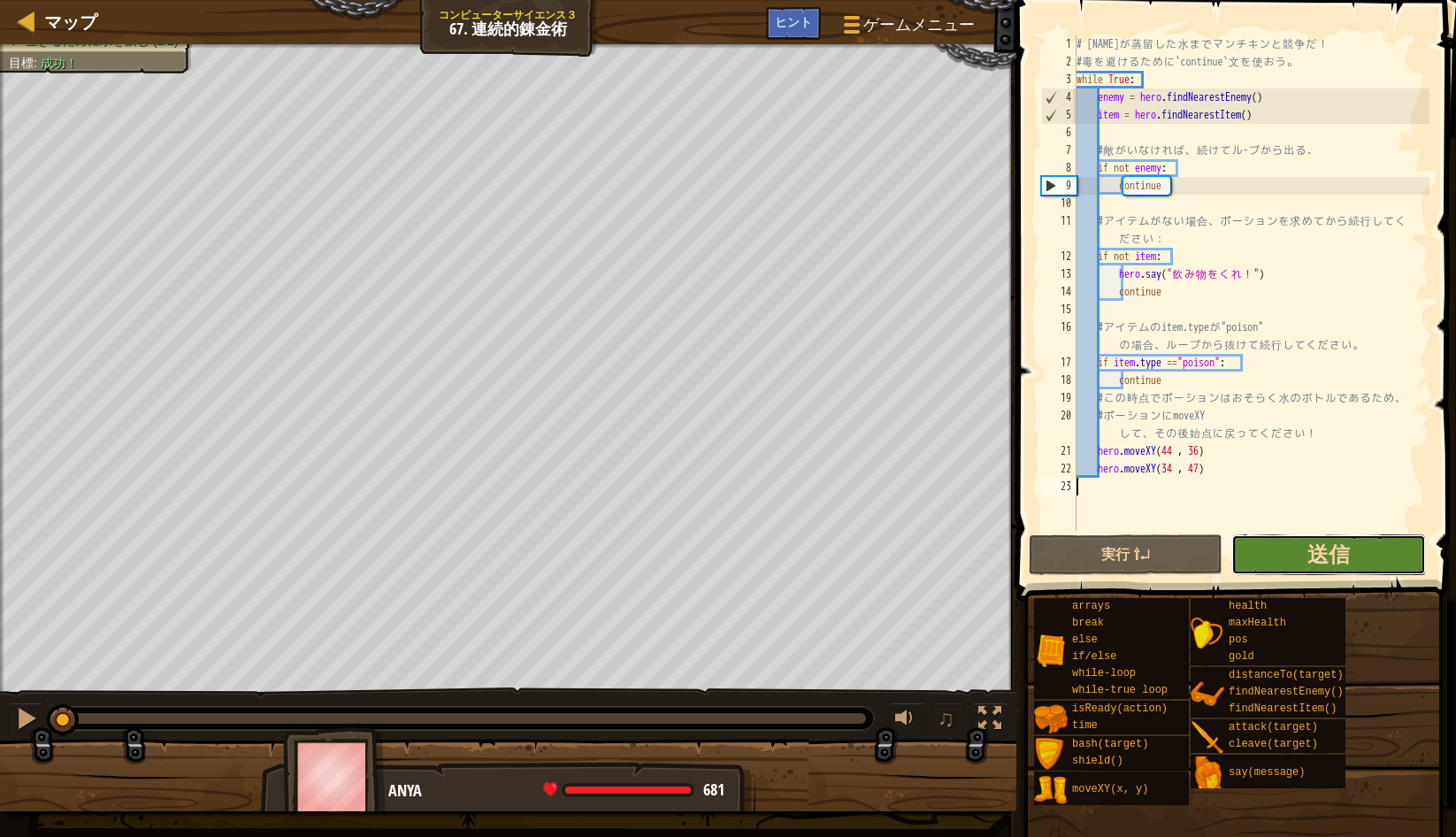 click on "送信" at bounding box center [1329, 554] 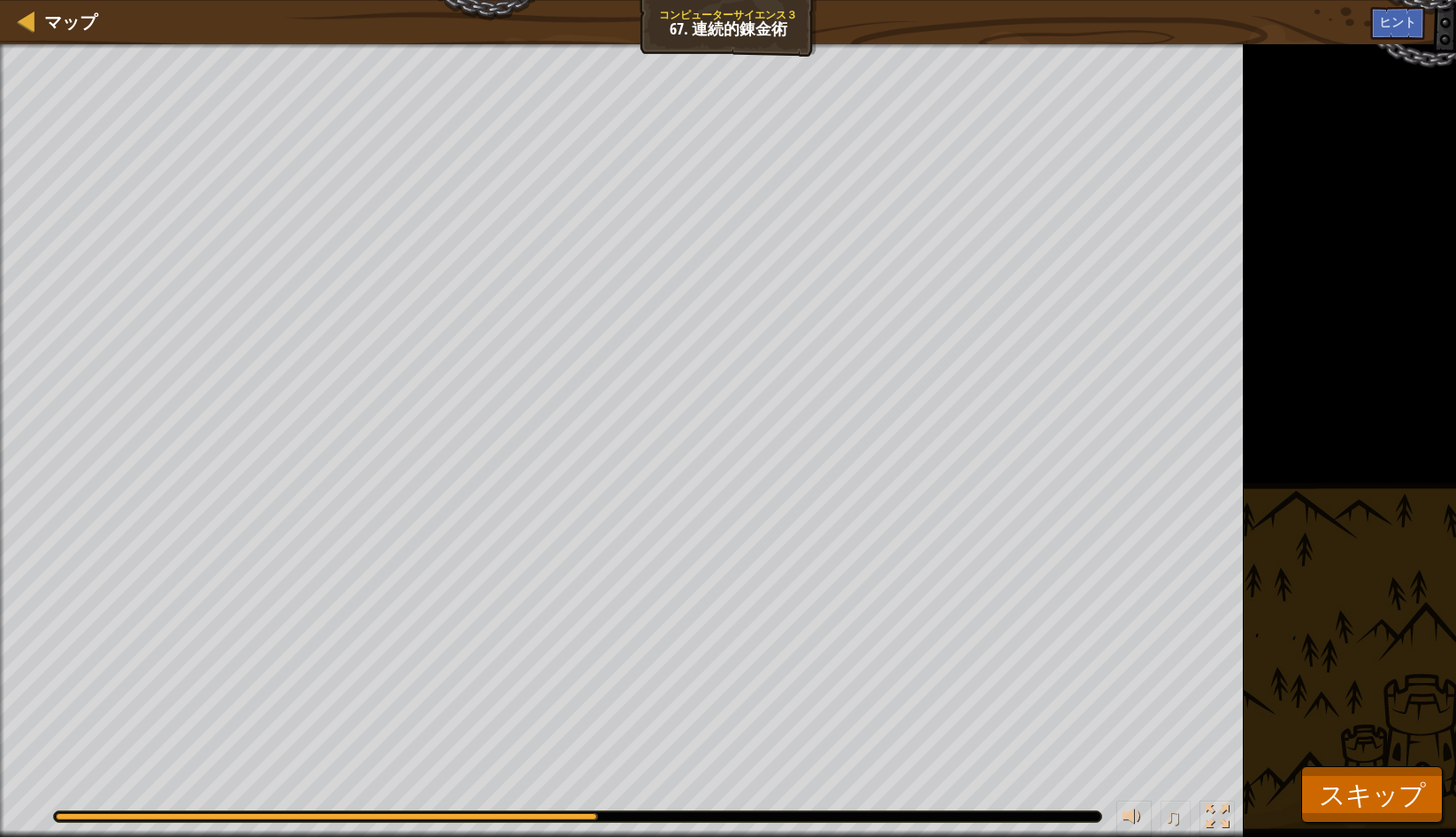 click on "生きるために水を飲む (2/2) 目標 : 読み込み中... ♫ Anya 681 x: 34 y: 47 No target" at bounding box center [728, 441] 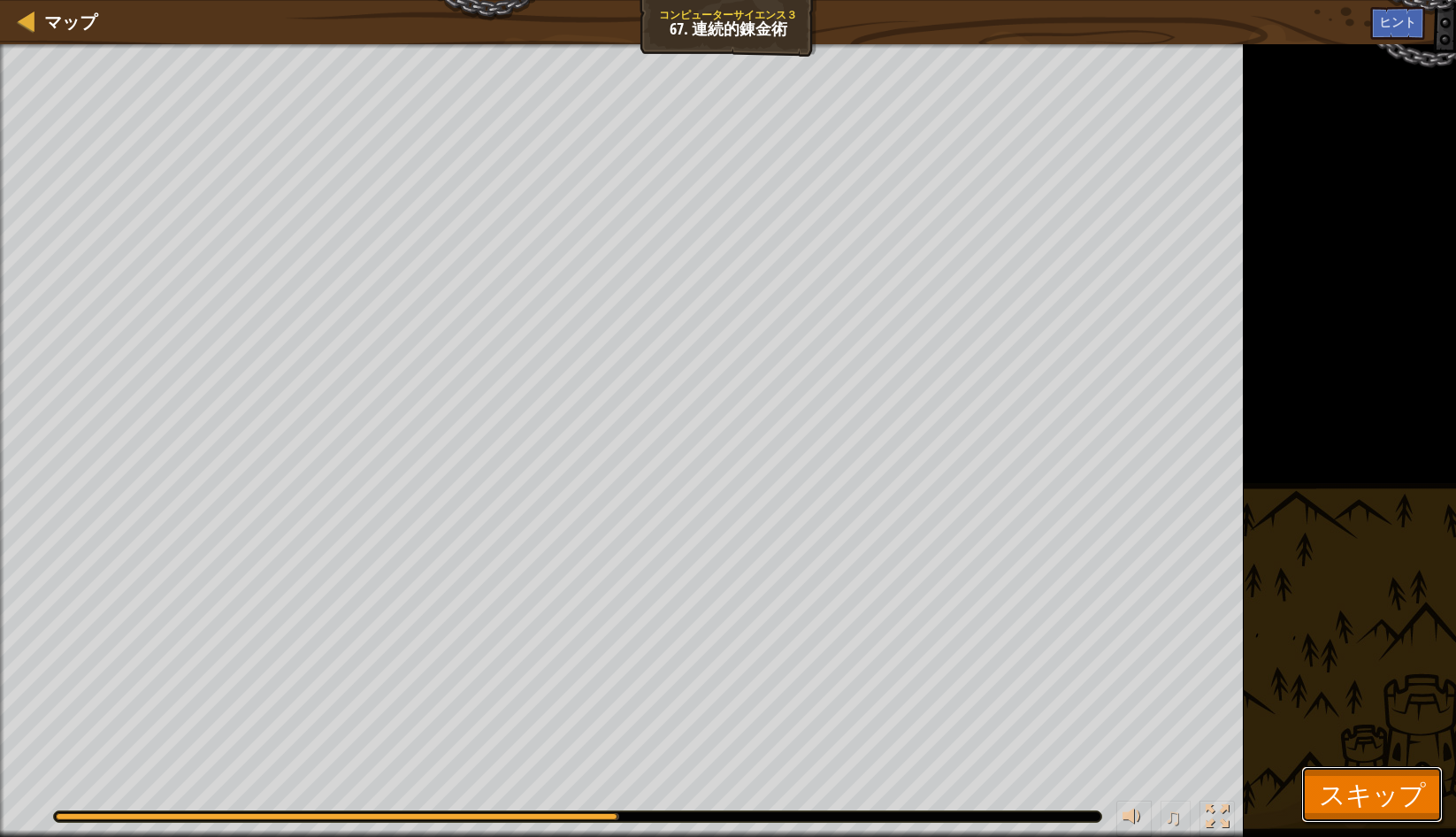 click on "スキップ" at bounding box center (1372, 794) 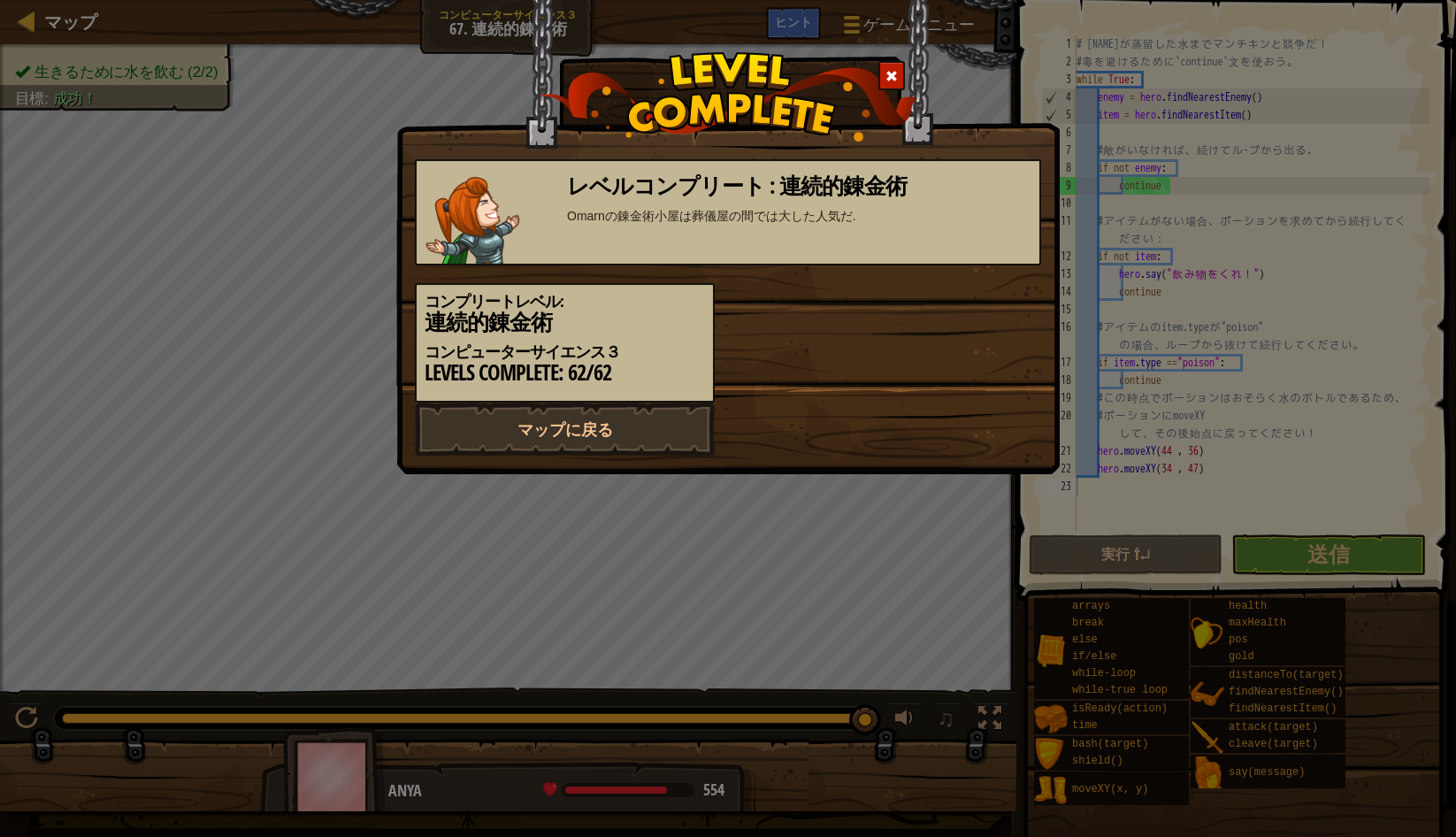 click at bounding box center (892, 76) 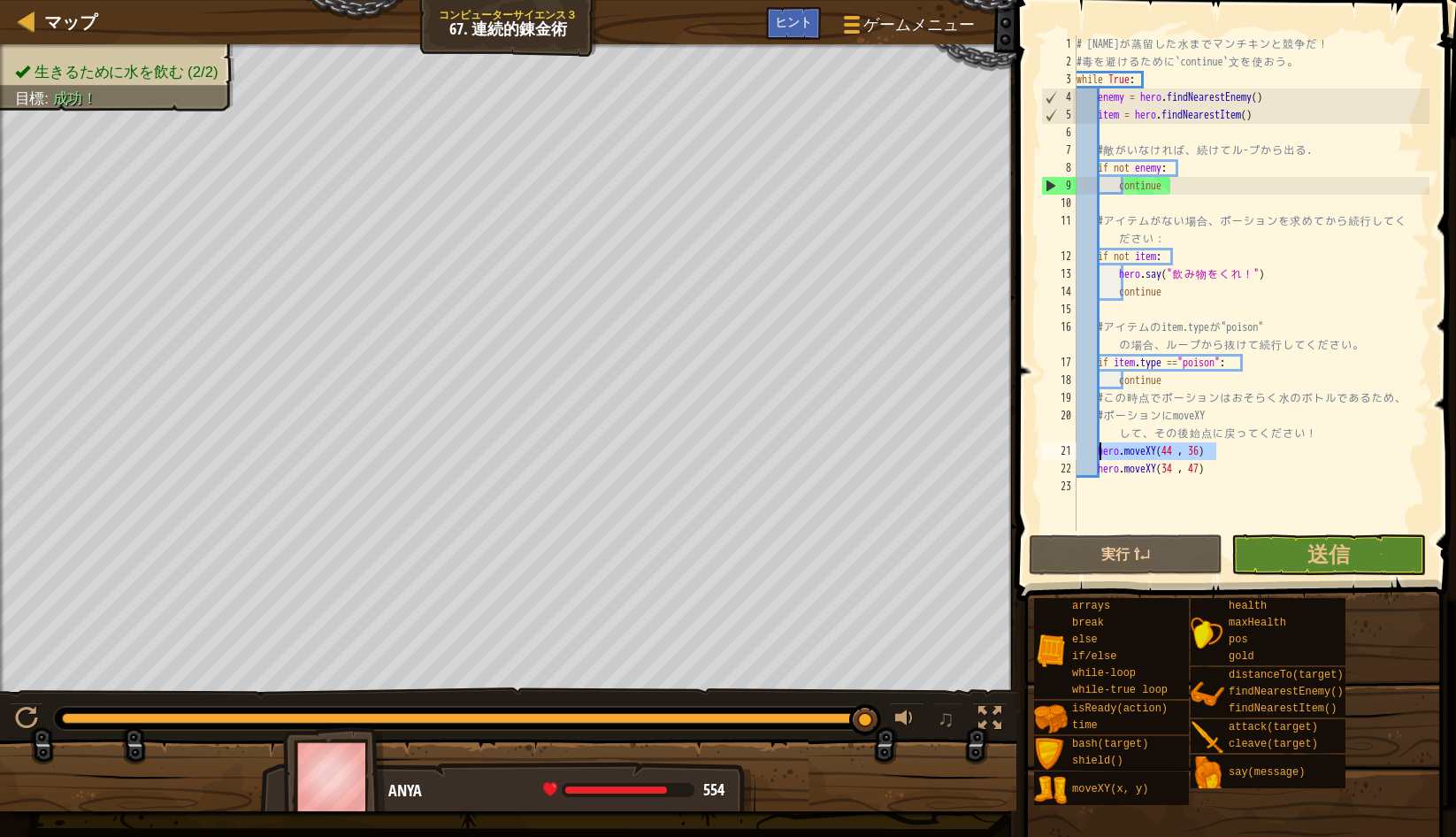 drag, startPoint x: 1221, startPoint y: 451, endPoint x: 1102, endPoint y: 449, distance: 119.01681 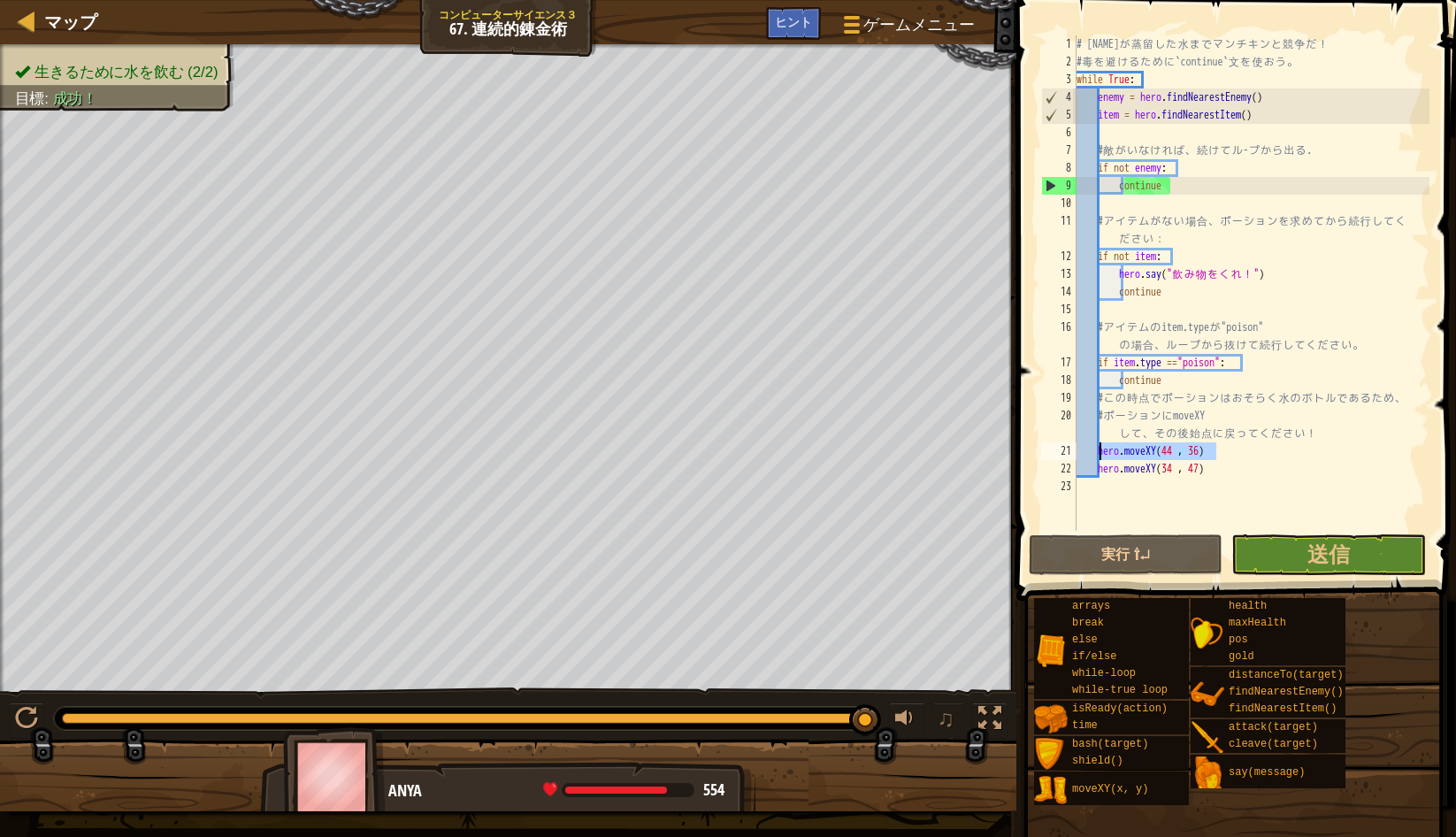 click on "# Omarn Brewstone  が 蒸 留 し た 水 ま で マ ン チ キ ン と 競 争 だ ！ #  毒 を 避 け る た め に  `continue`  文 を 使 お う 。 while   True :      enemy   =   hero . findNearestEnemy ( )      item   =   hero . findNearestItem ( )           #  敵 が い な け れ ば 、 続 け て ル - プ か ら 出 る .      if   not   enemy :          continue           #  ア イ テ ム が な い 場 合 、 ポ ー シ ョ ン を 求 め て か ら 続 行 し て く          だ さ い ：      if   not   item :          hero . say ( " 飲 み 物 を く れ ！ " )          continue           #  ア イ テ ム の  item.type  が  "poison"           の 場 合 、 ル ー プ か ら 抜 け て 続 行 し て く だ さ い 。      if   item . type   == "poison" :          continue      #  こ の 時 点 で ポ ー シ ョ ン は お そ ら く 水 の ボ ト ル で あ る た め 、      #  ポ ー シ ョ ン に  moveXY  し て 、 ." at bounding box center (1251, 301) 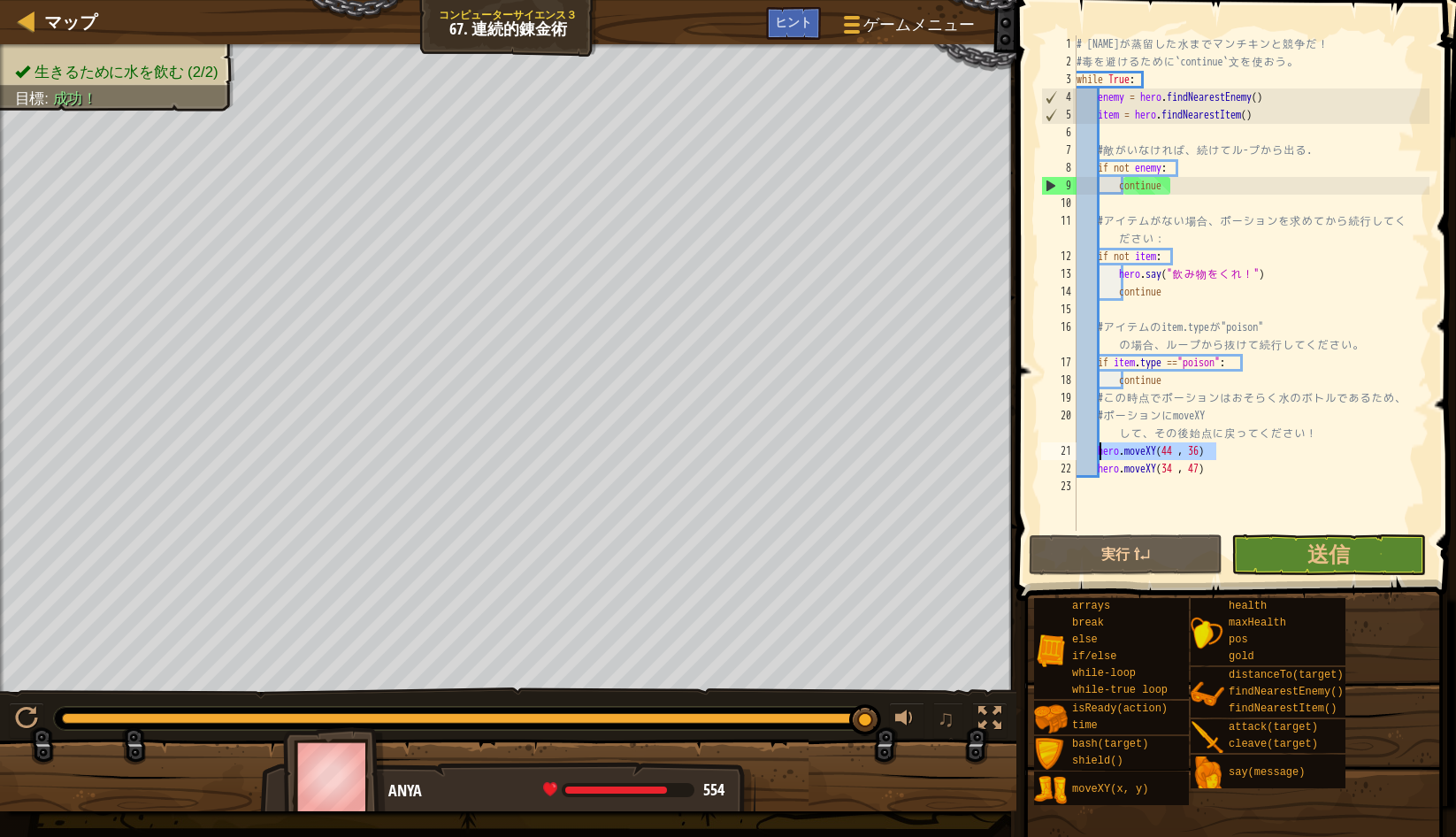 type on "hero.moveXY(44 , 36)" 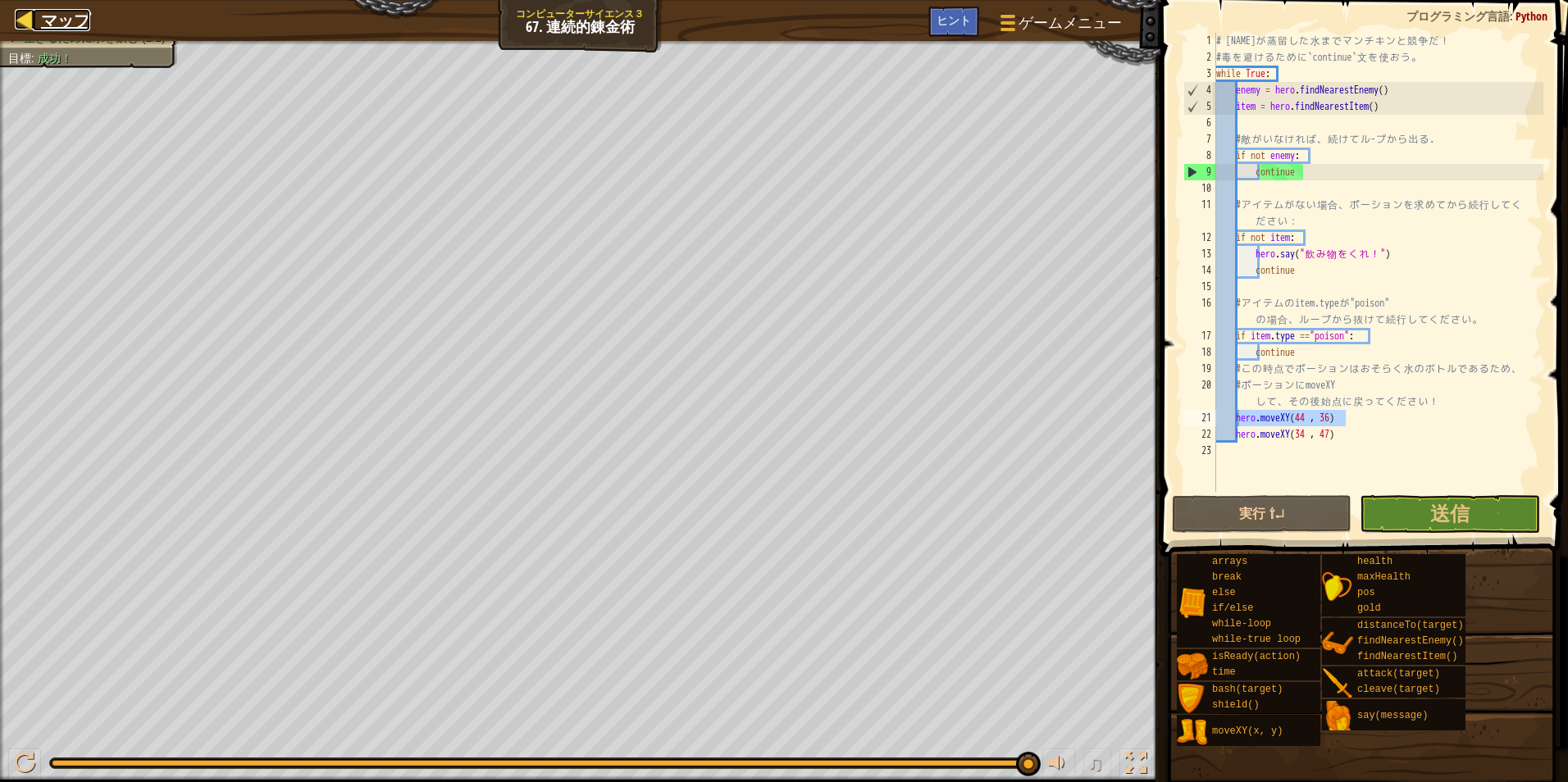 click on "マップ" at bounding box center (66, 20) 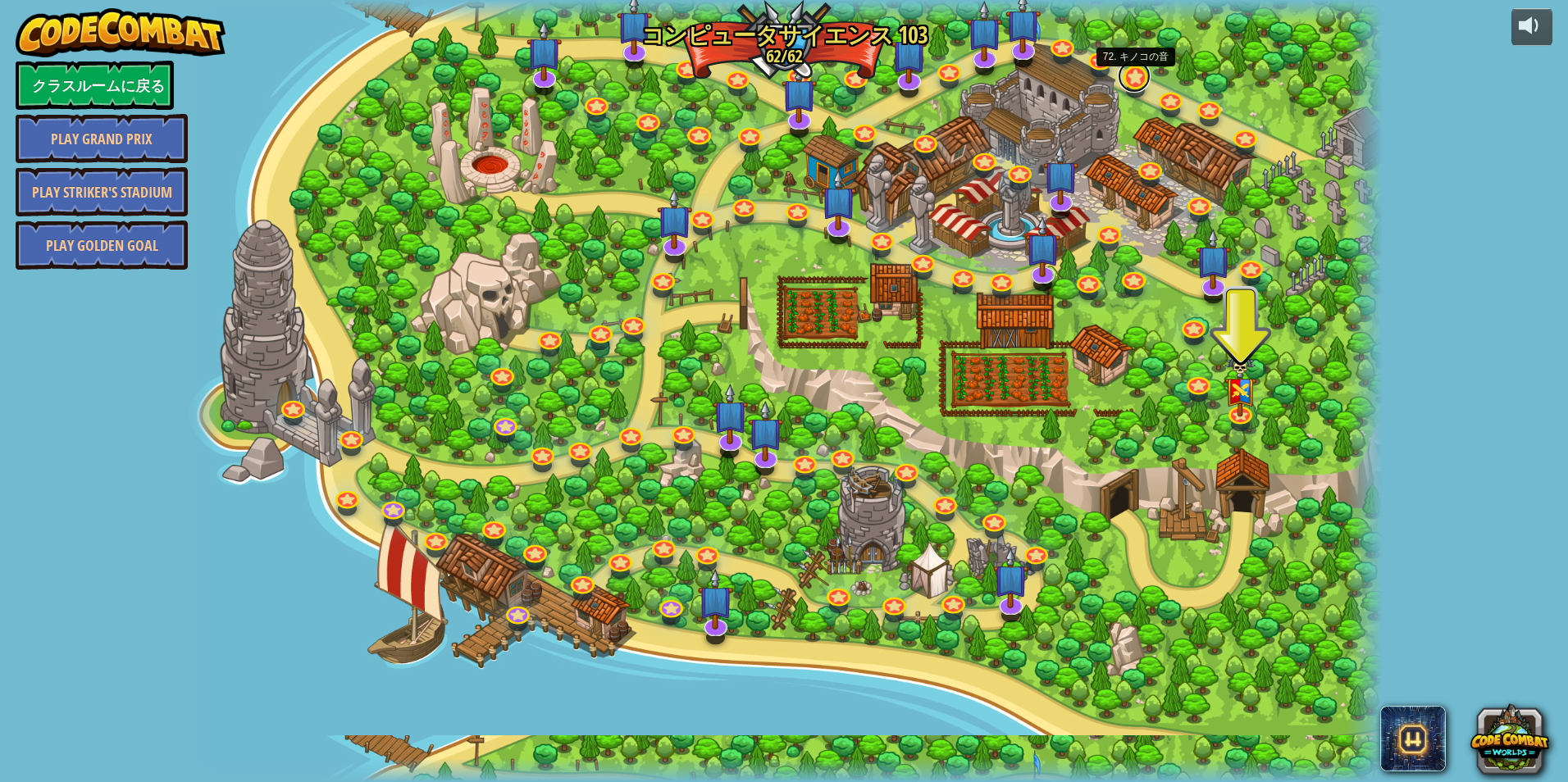 click at bounding box center (1134, 76) 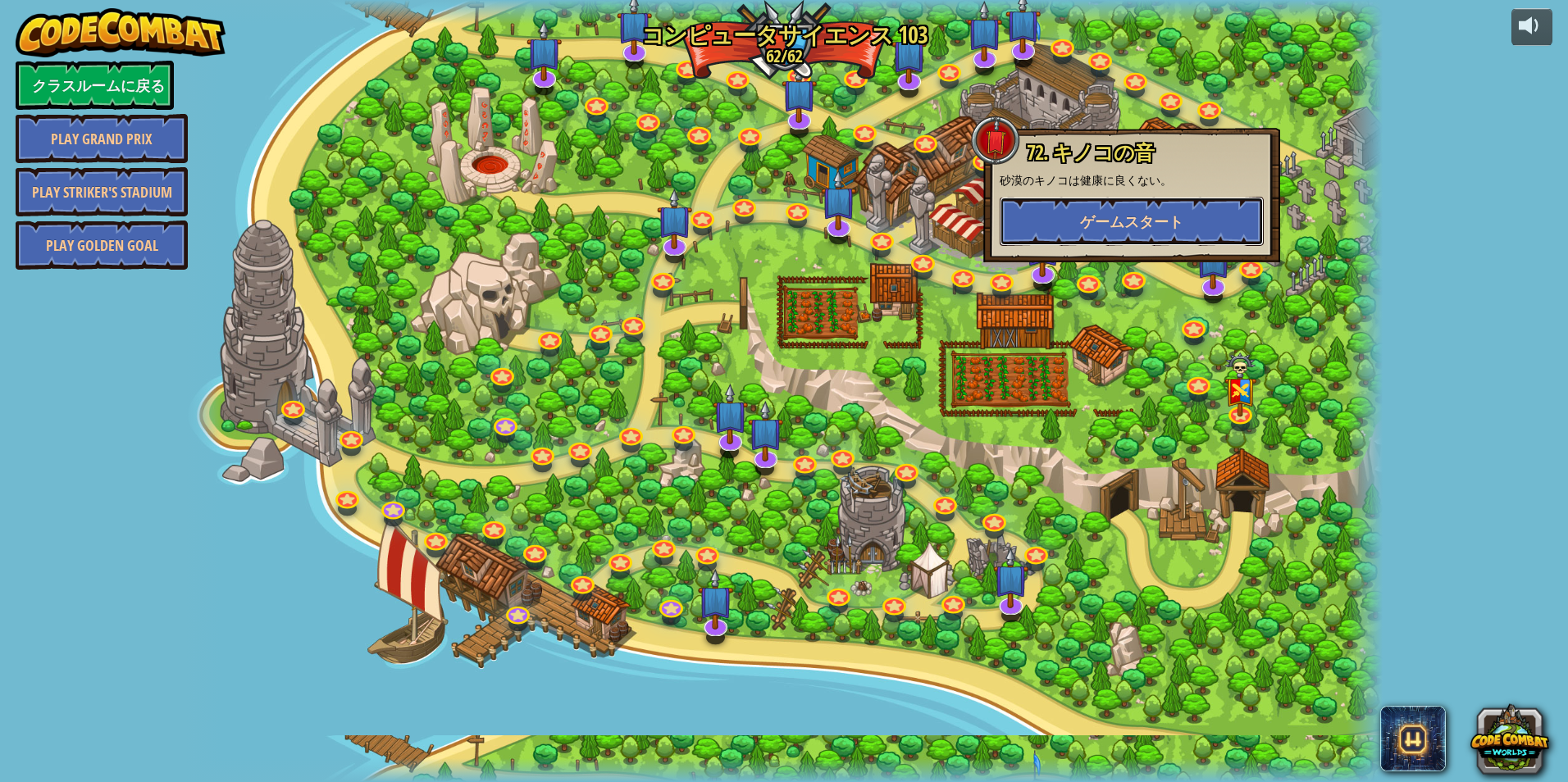 click on "ゲームスタート" at bounding box center (1132, 221) 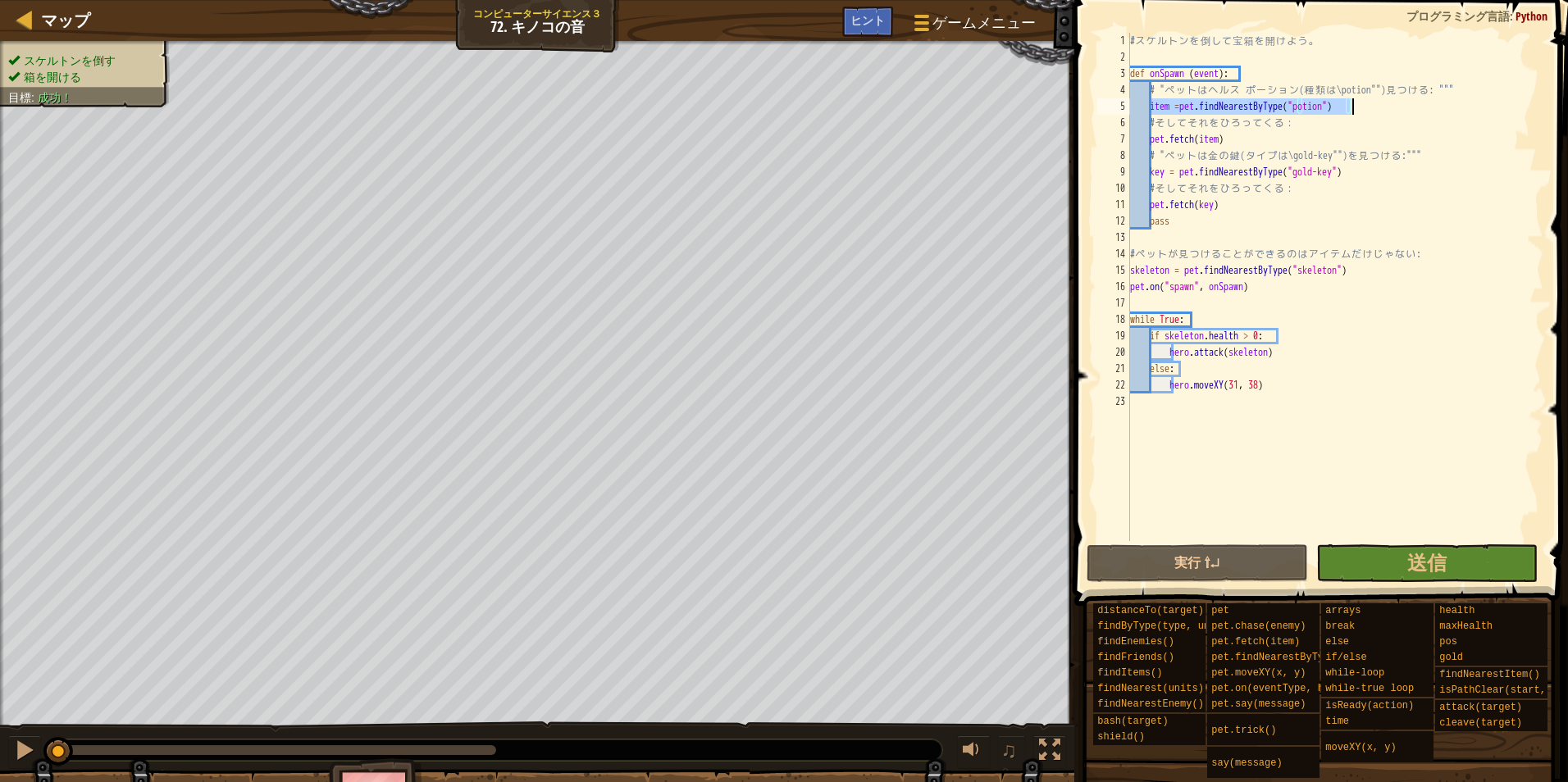 drag, startPoint x: 1153, startPoint y: 103, endPoint x: 1373, endPoint y: 99, distance: 220.03636 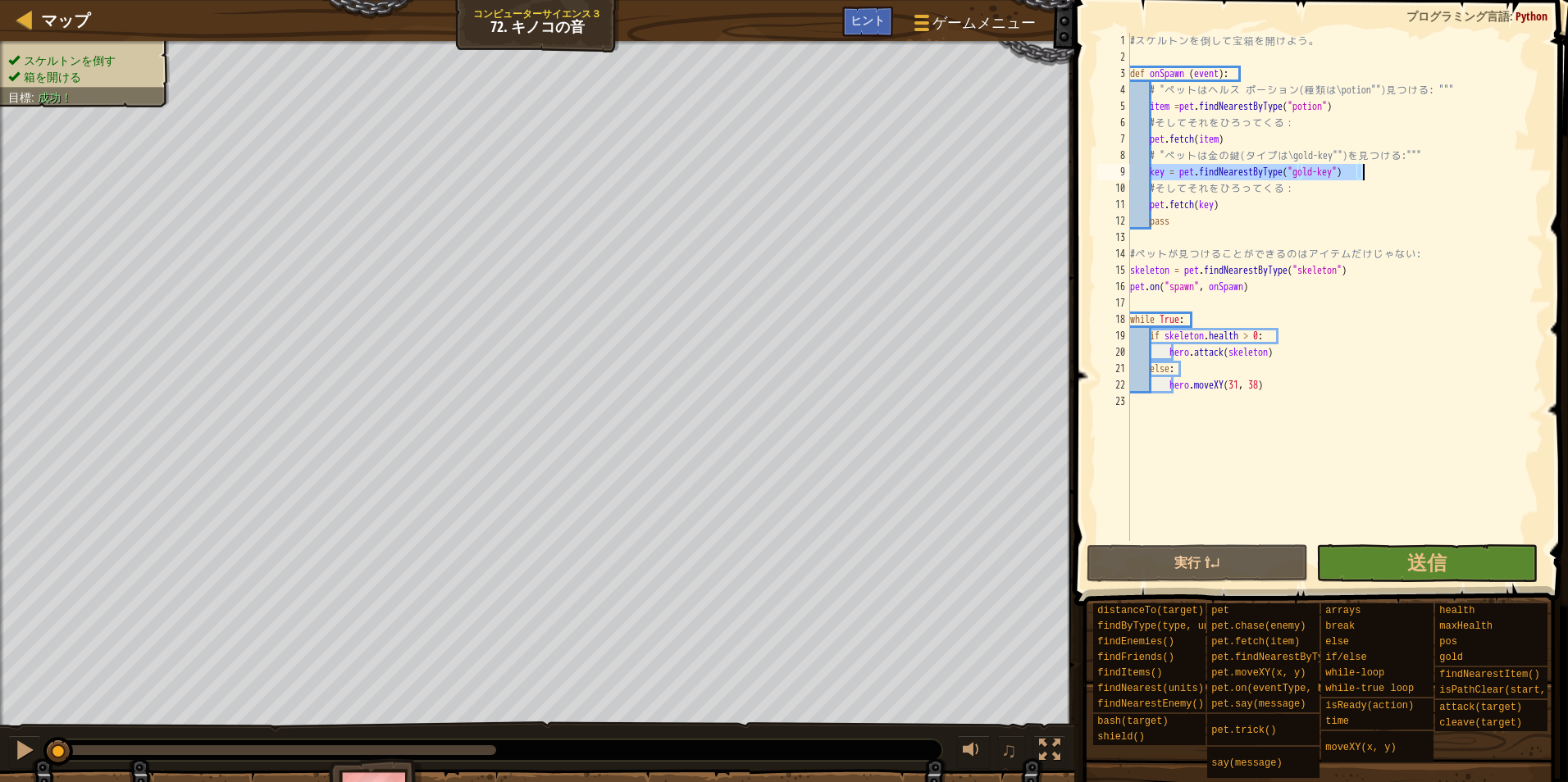 drag, startPoint x: 1152, startPoint y: 173, endPoint x: 1387, endPoint y: 177, distance: 235.034 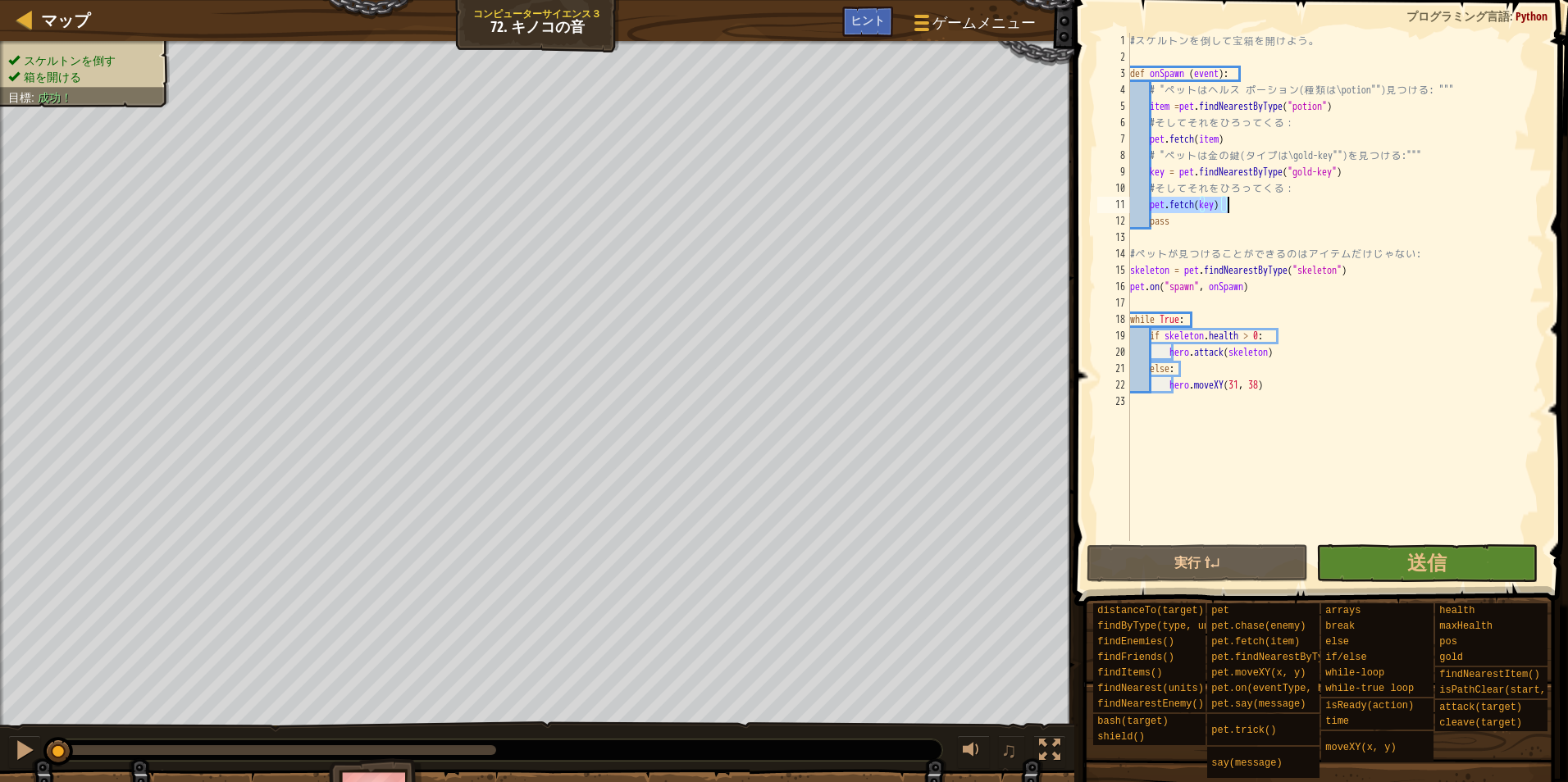 drag, startPoint x: 1151, startPoint y: 207, endPoint x: 1252, endPoint y: 206, distance: 101.00495 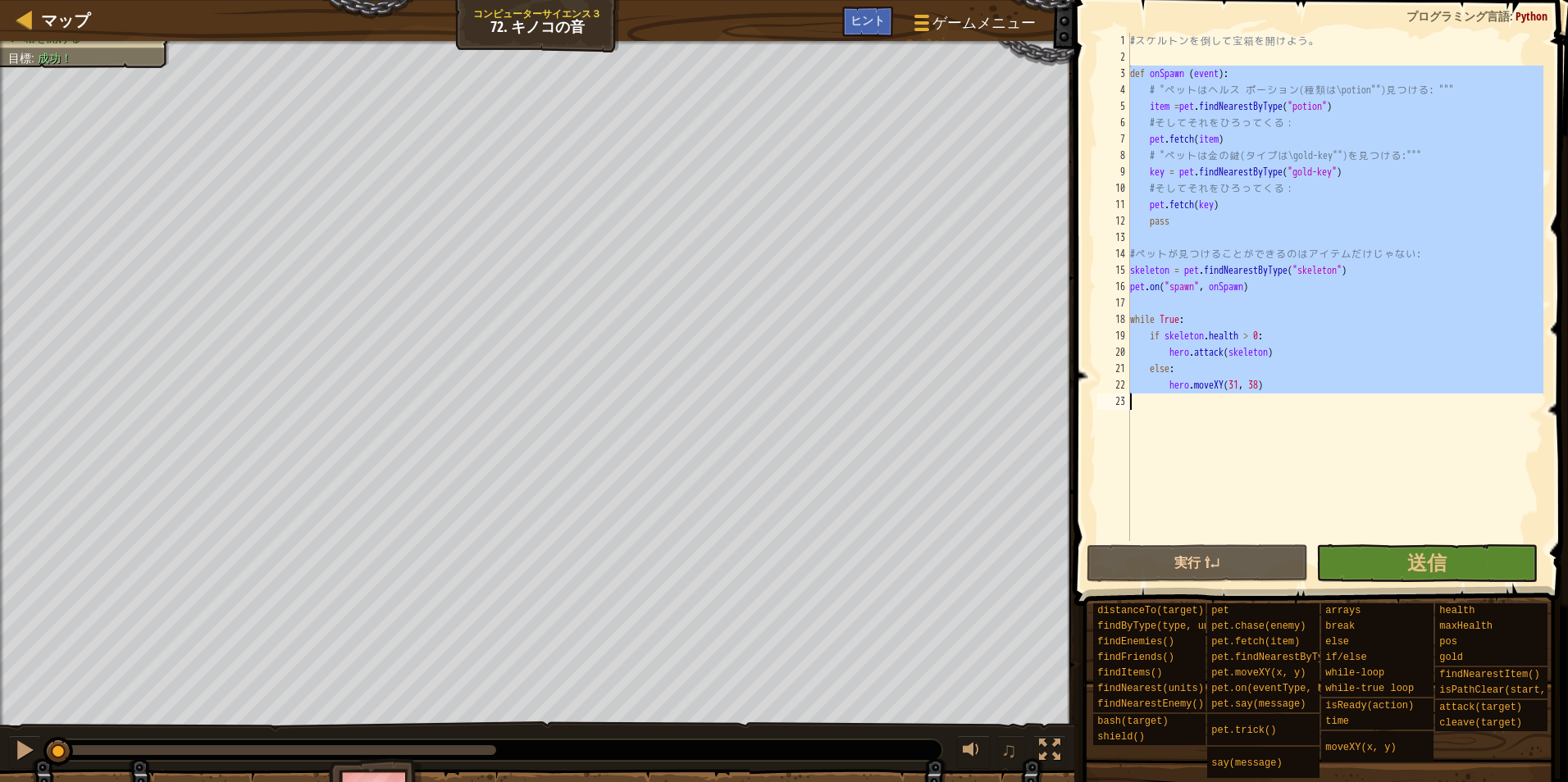 drag, startPoint x: 1129, startPoint y: 67, endPoint x: 1301, endPoint y: 421, distance: 393.57337 